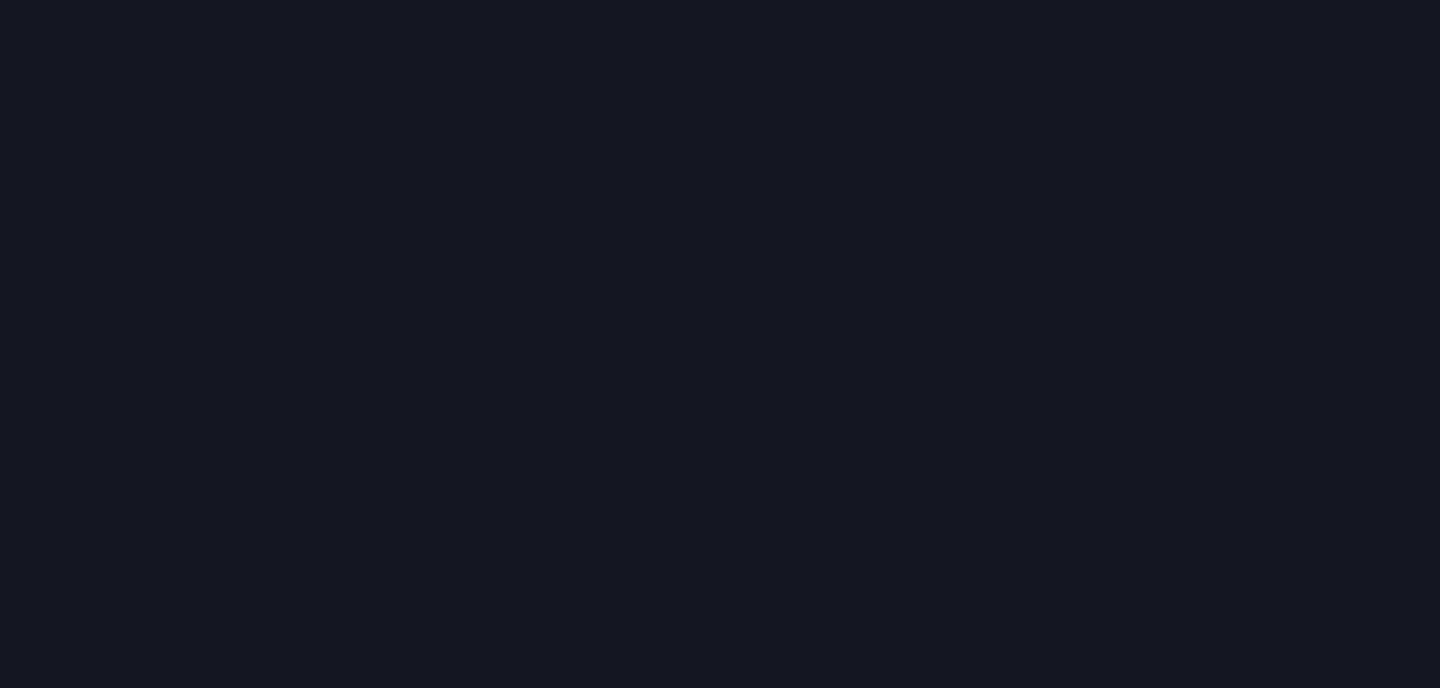 scroll, scrollTop: 0, scrollLeft: 0, axis: both 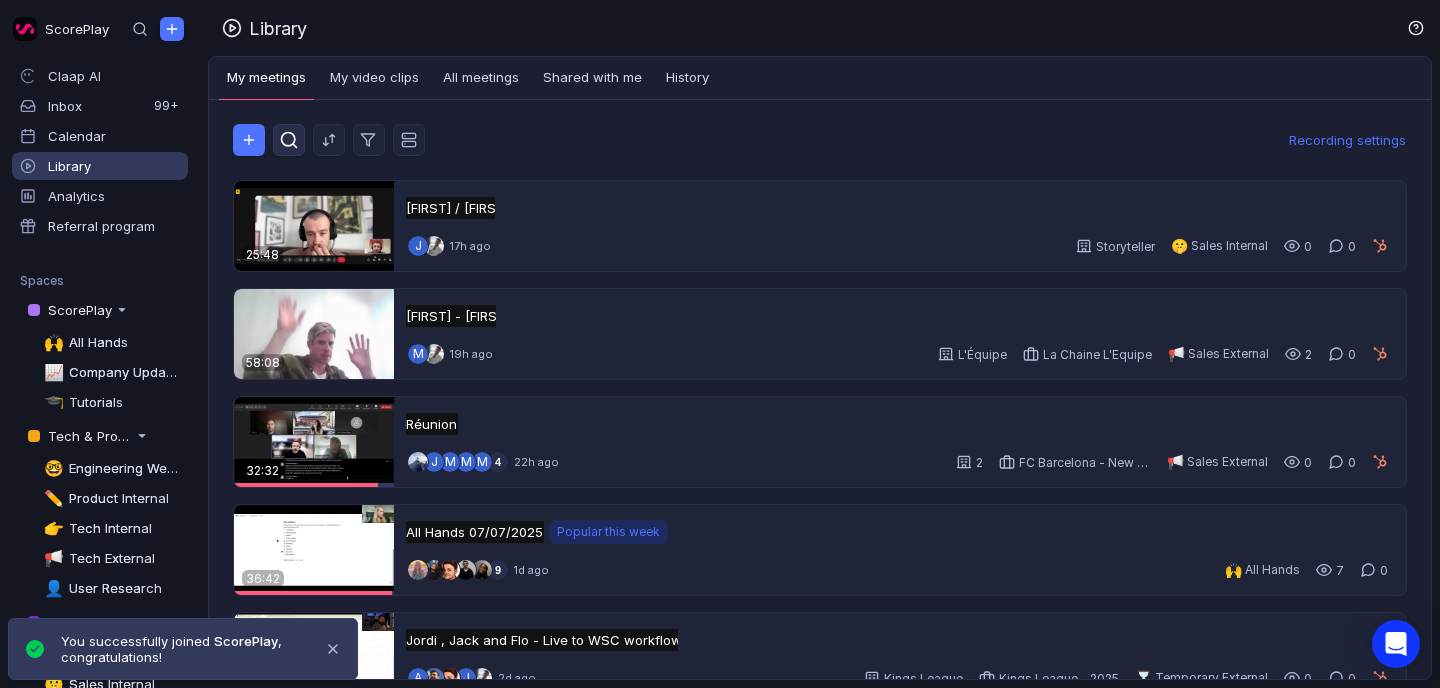 click at bounding box center (289, 140) 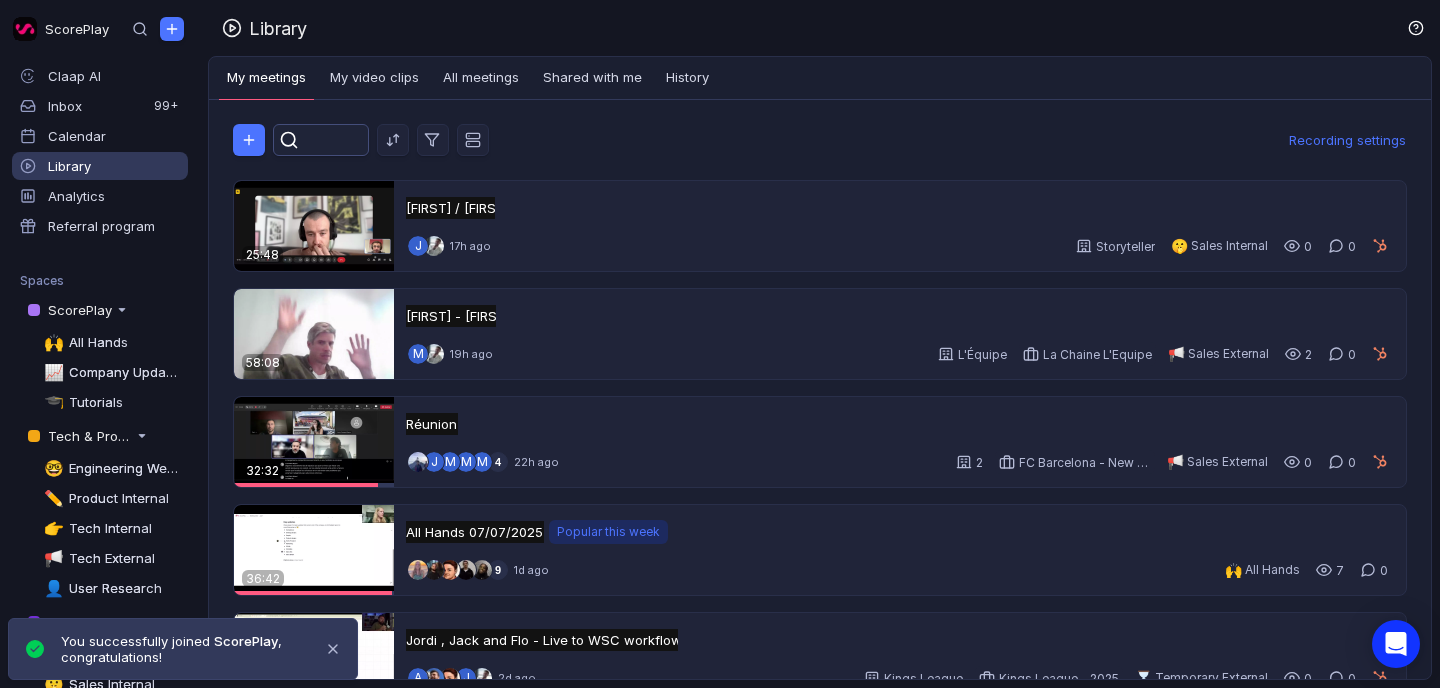 scroll, scrollTop: 0, scrollLeft: 0, axis: both 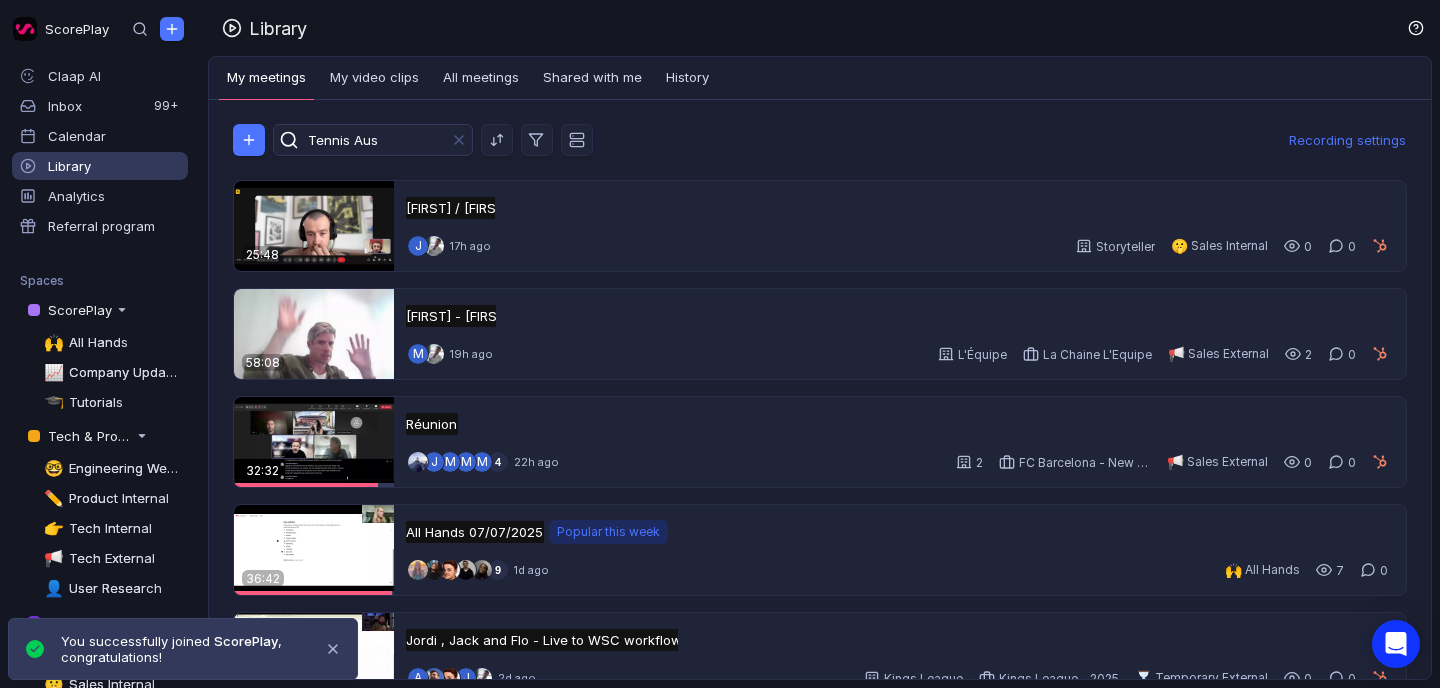 type on "Tennis Aus" 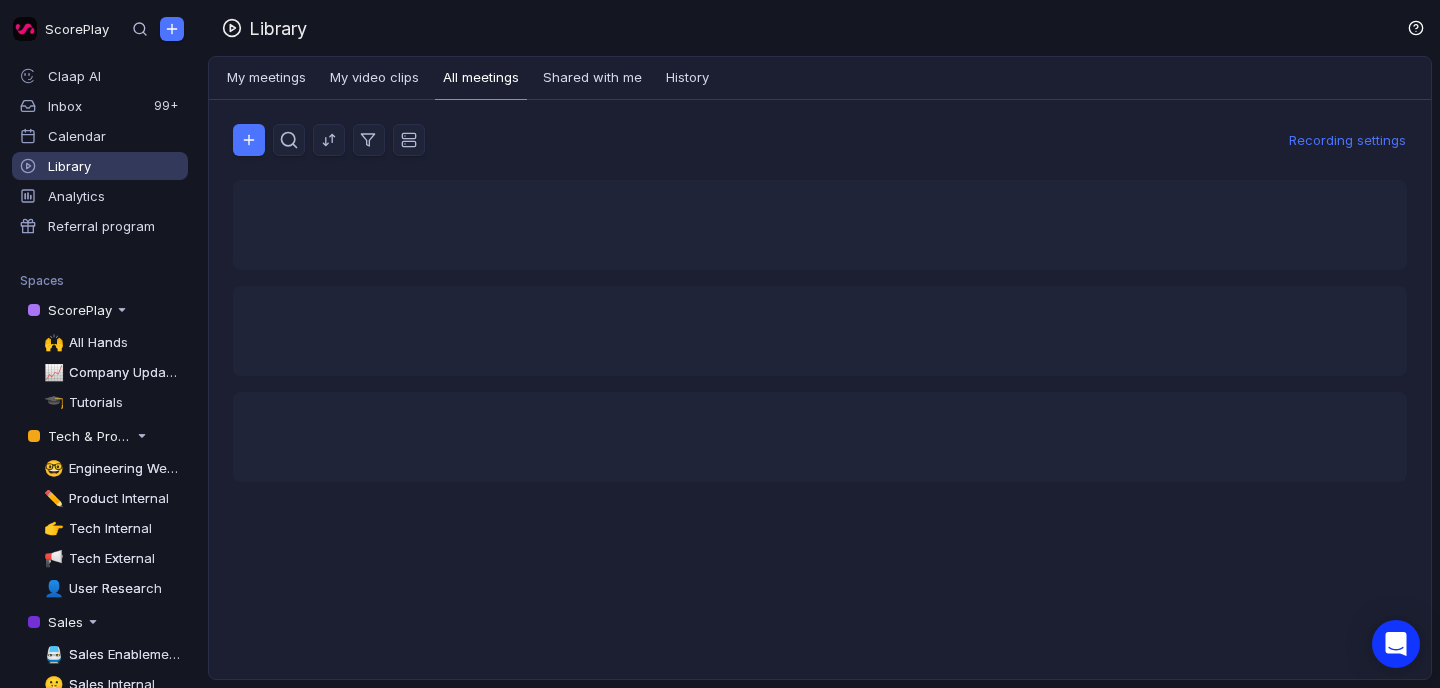 click on "All meetings" at bounding box center [481, 79] 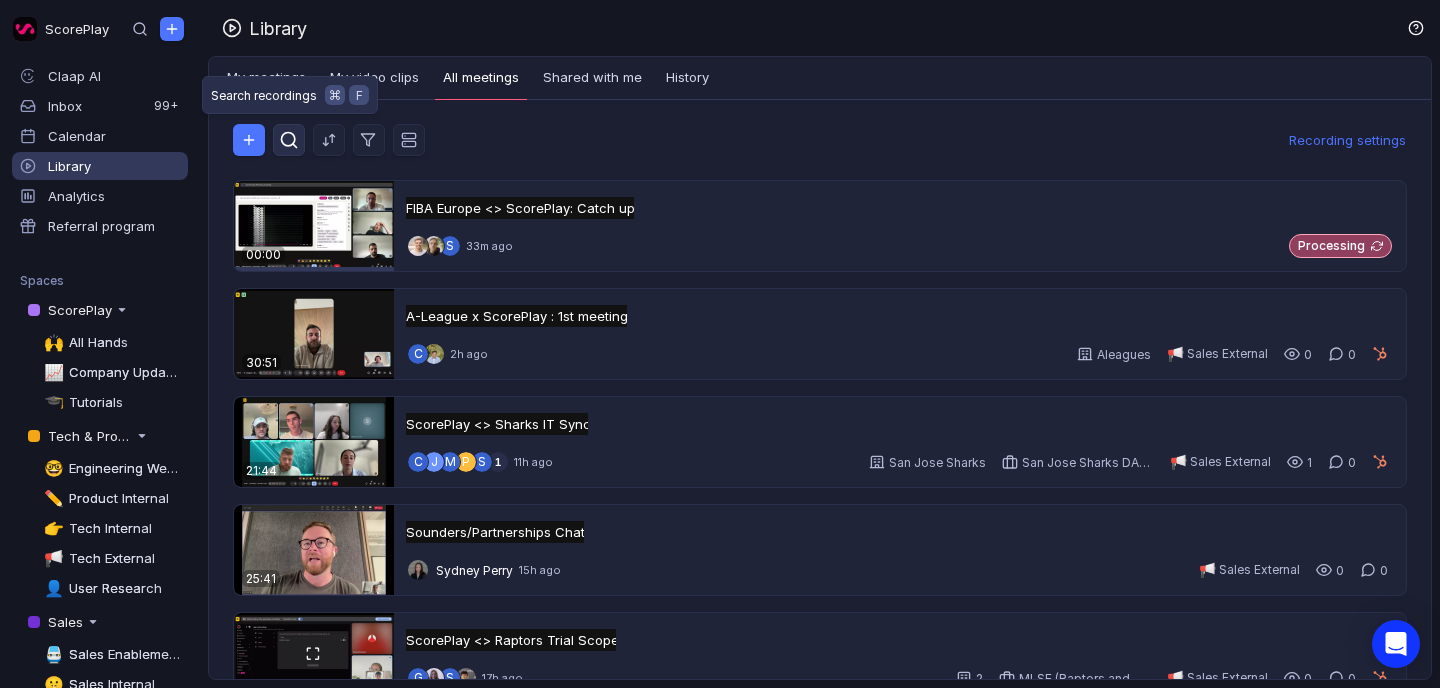 click at bounding box center (289, 140) 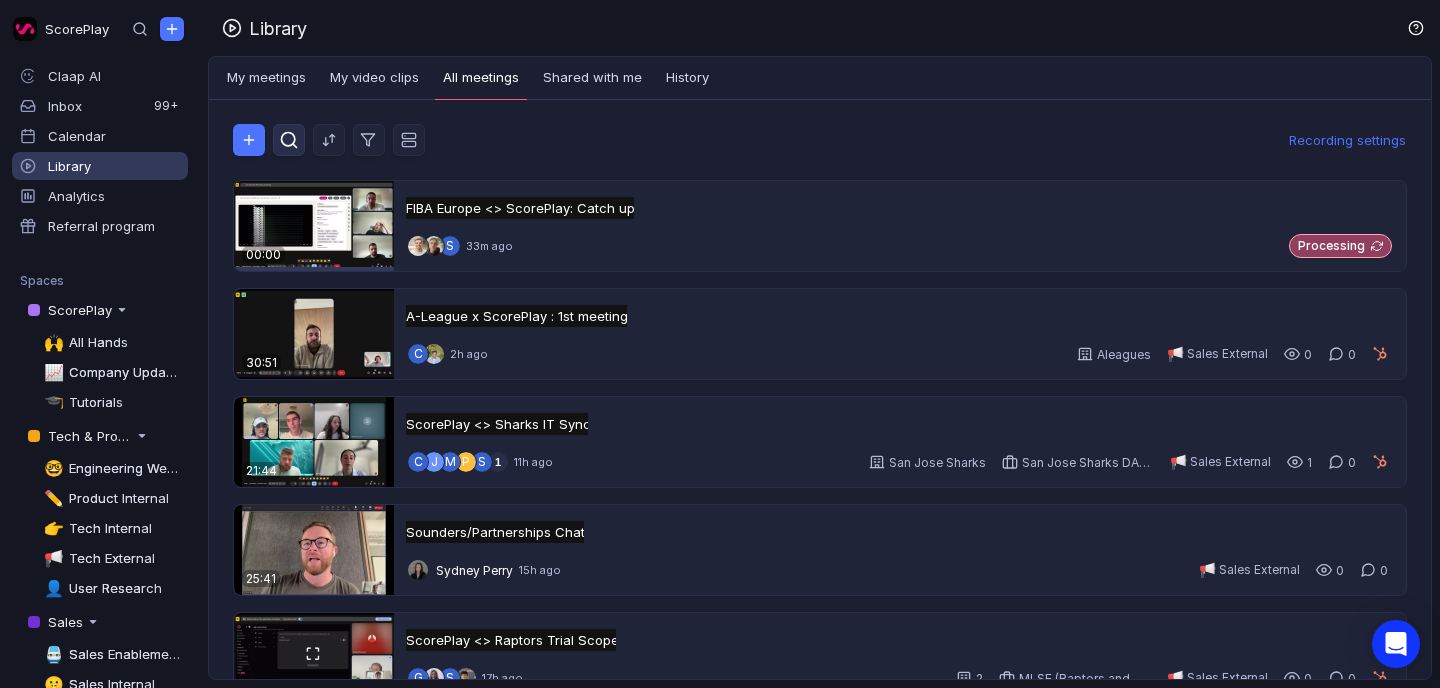 scroll, scrollTop: 0, scrollLeft: 0, axis: both 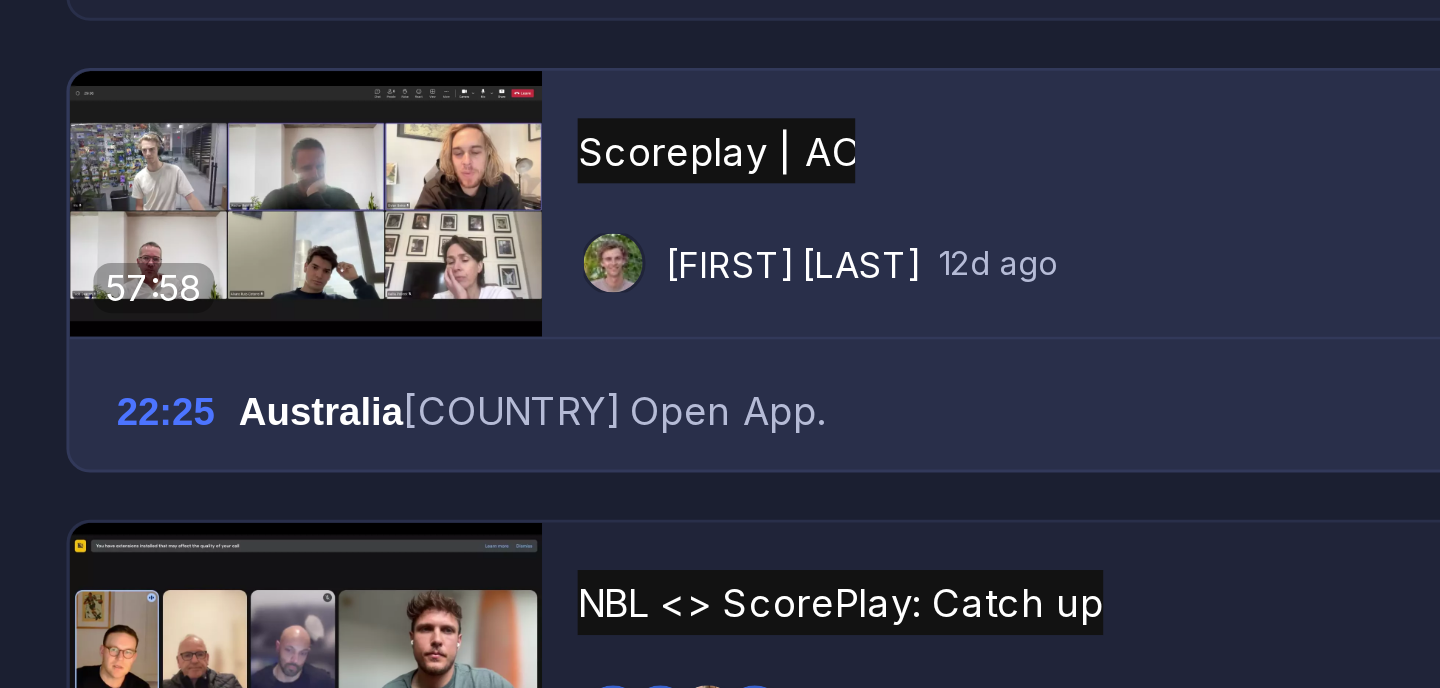 type on "[COUNTRY]" 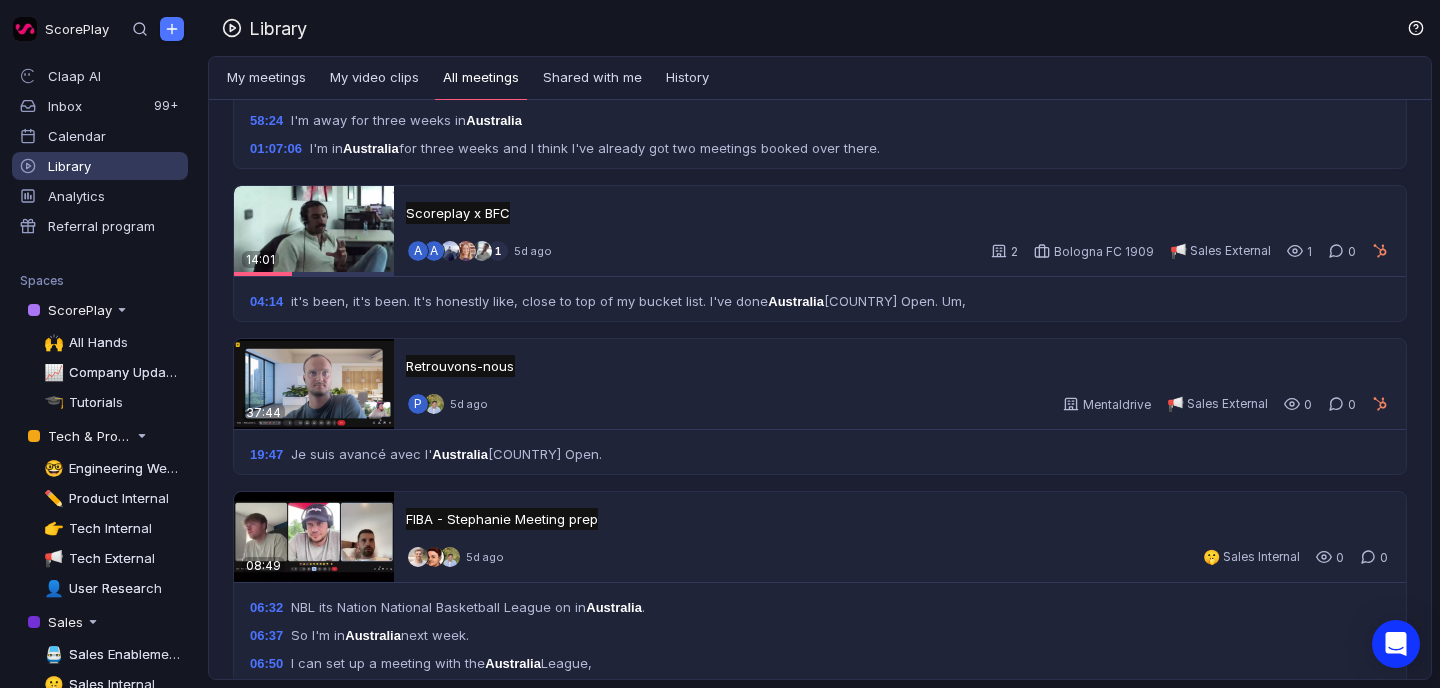 scroll, scrollTop: 0, scrollLeft: 0, axis: both 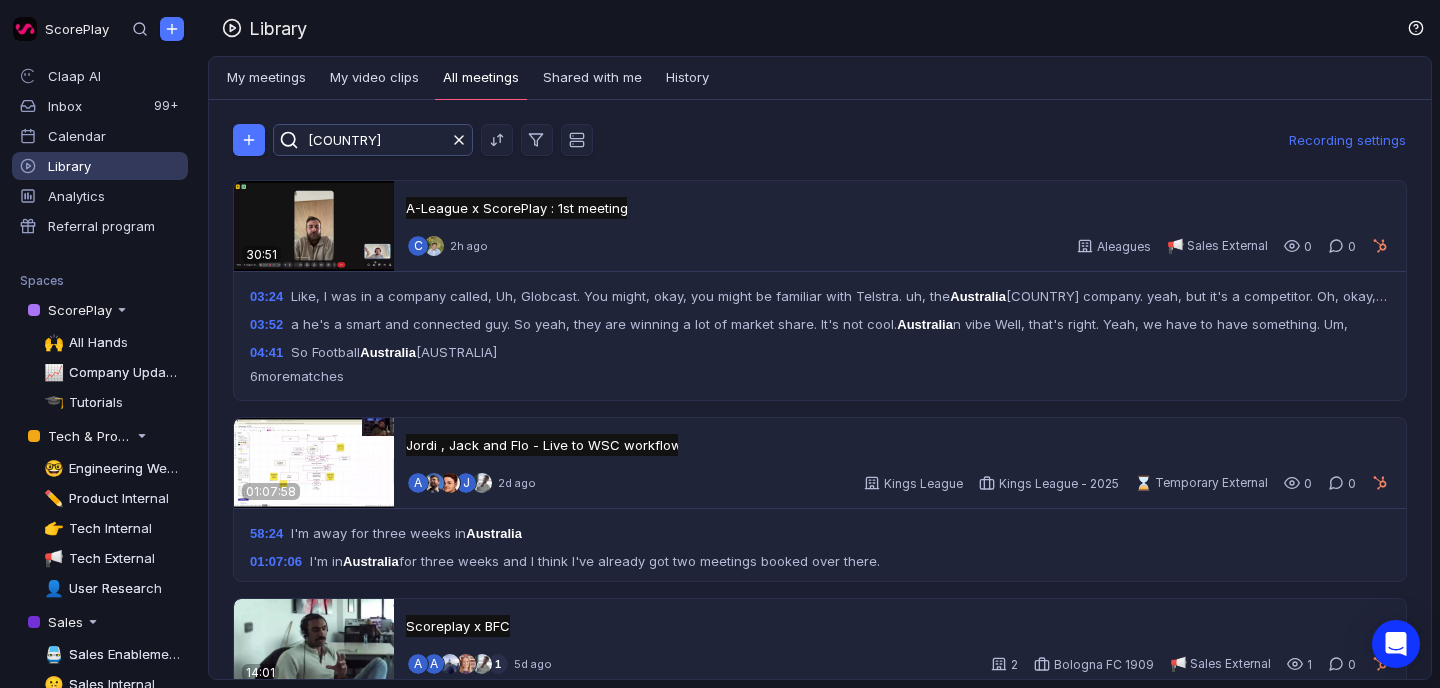 click at bounding box center (459, 140) 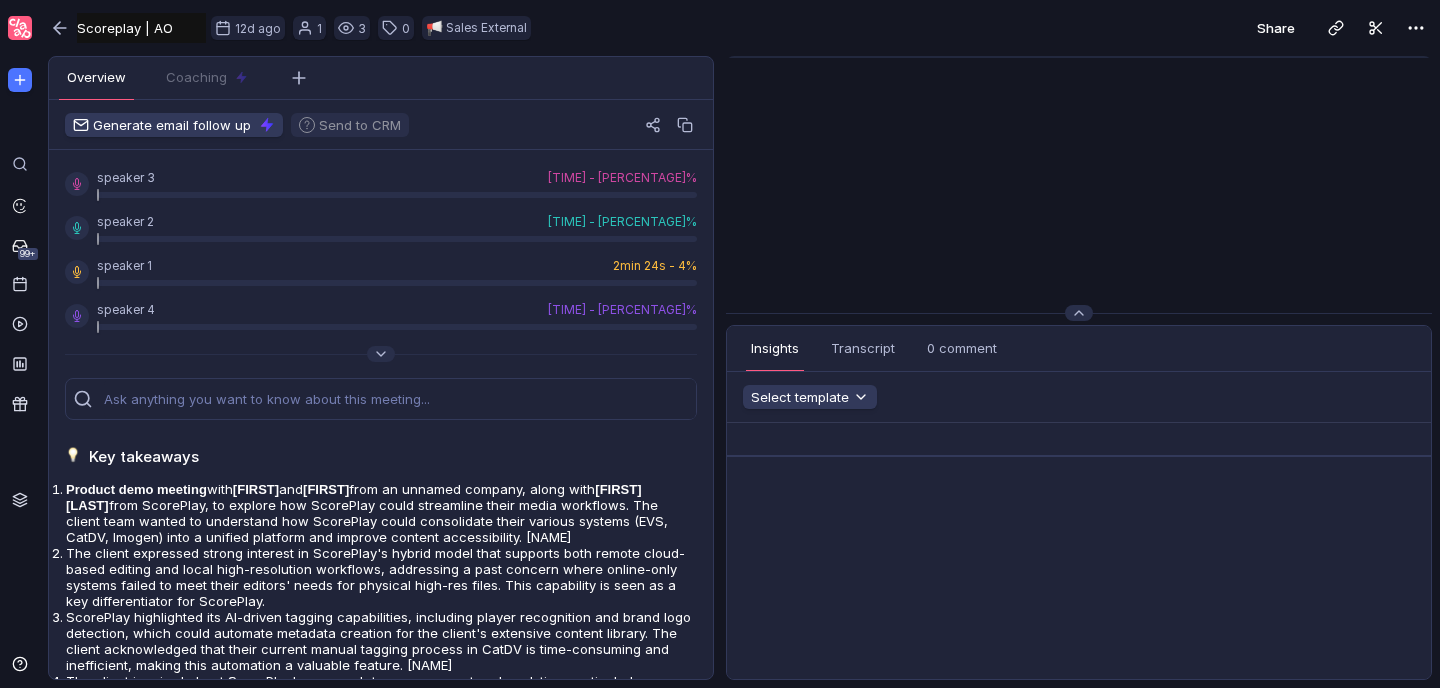 scroll, scrollTop: 0, scrollLeft: 0, axis: both 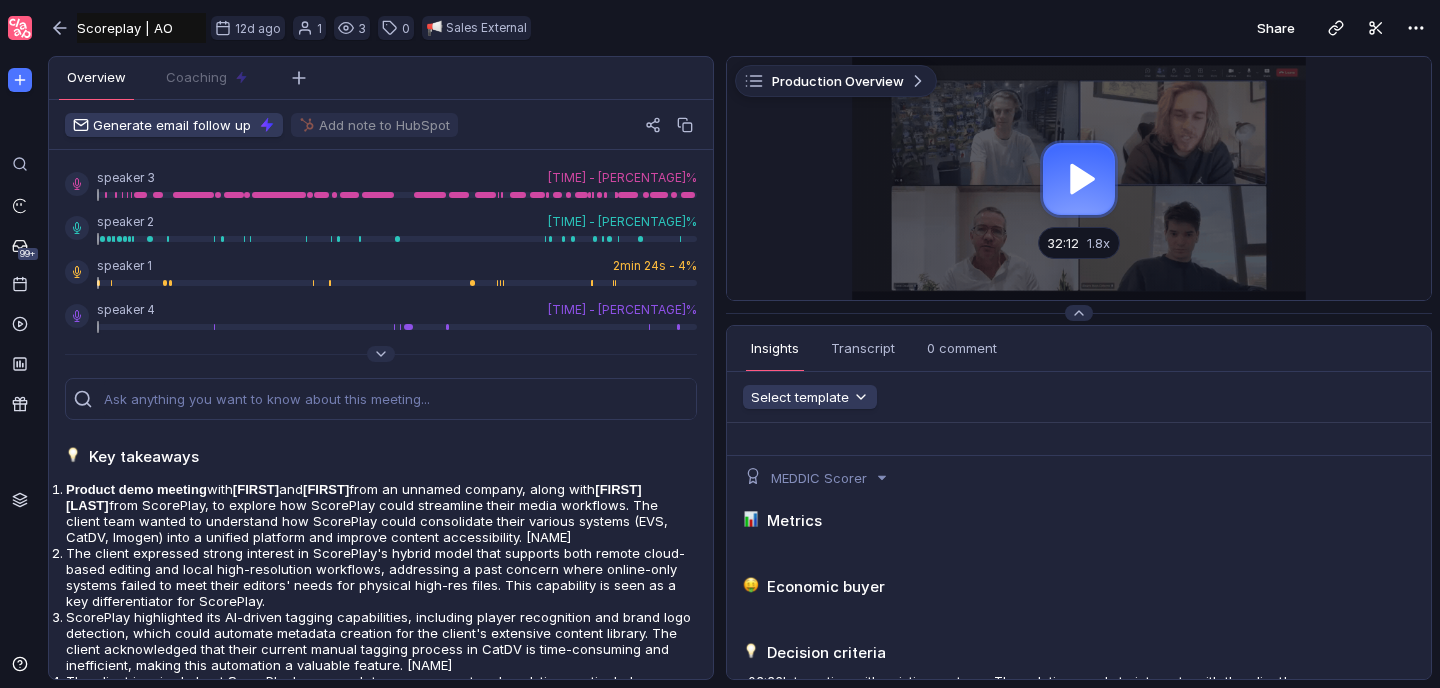 click at bounding box center [1079, 178] 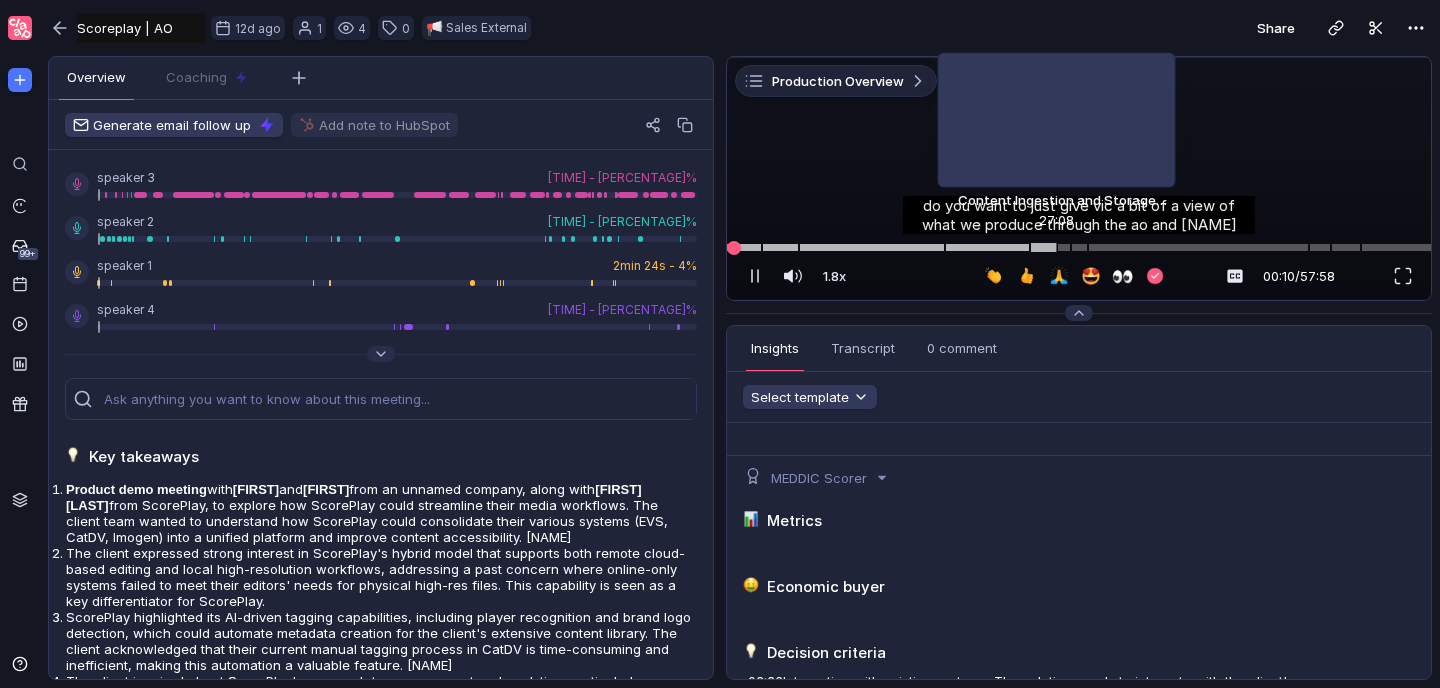 click at bounding box center [1079, 247] 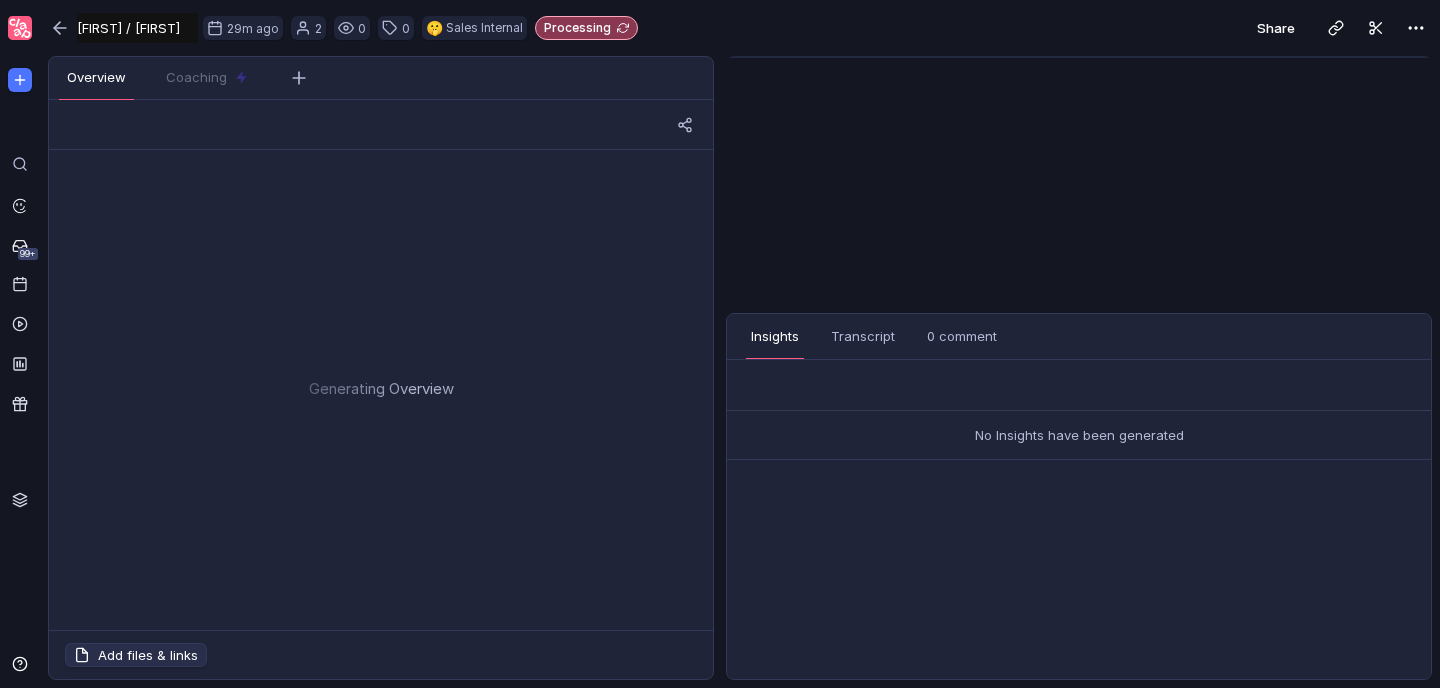 scroll, scrollTop: 0, scrollLeft: 0, axis: both 